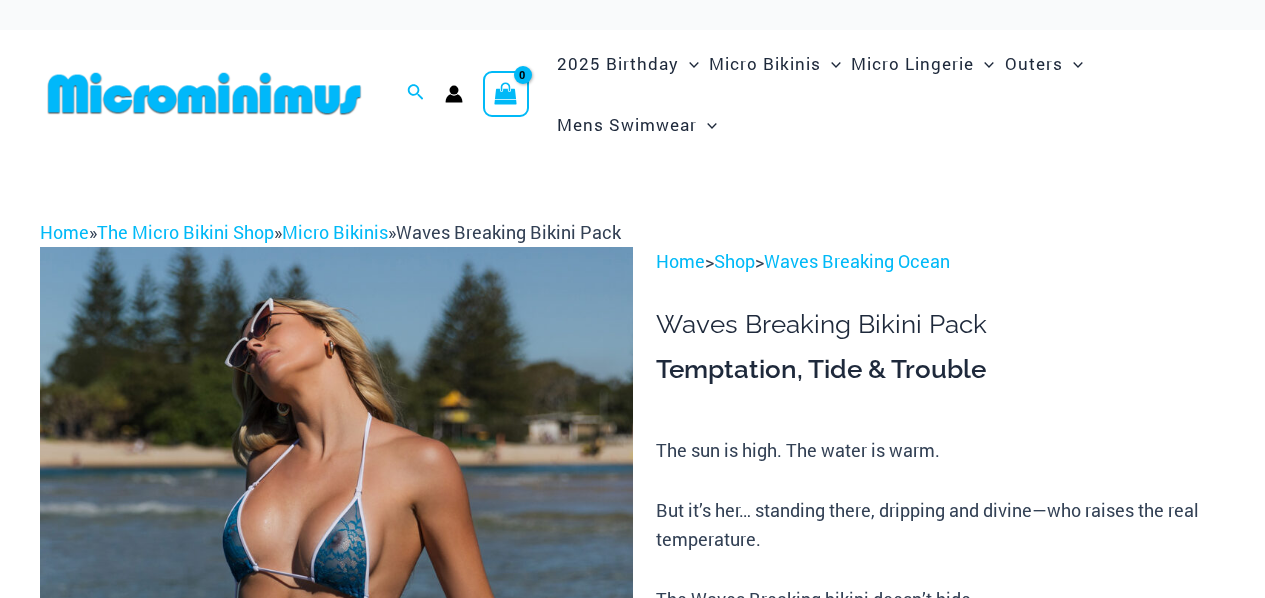 scroll, scrollTop: 296, scrollLeft: 0, axis: vertical 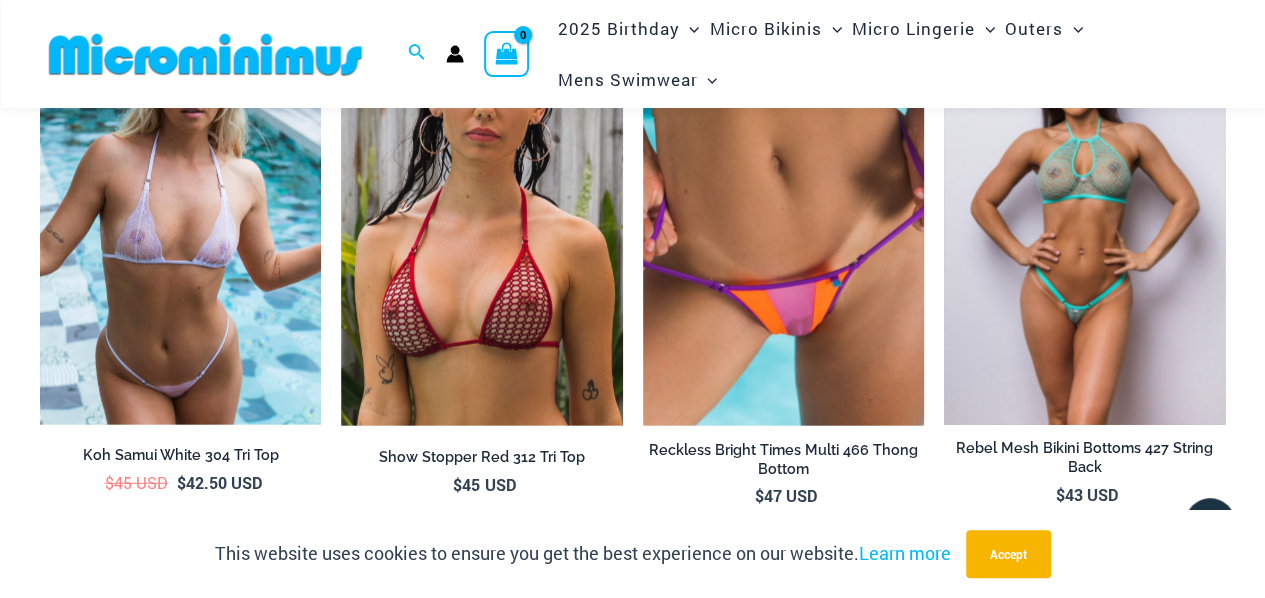 type on "**********" 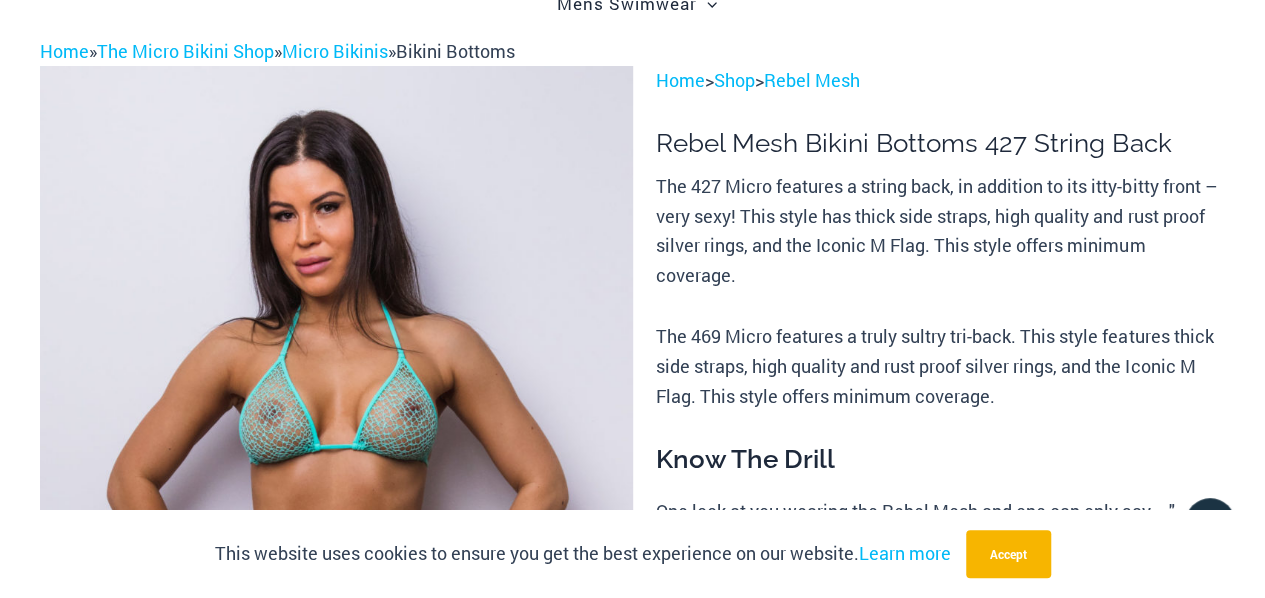 scroll, scrollTop: 0, scrollLeft: 0, axis: both 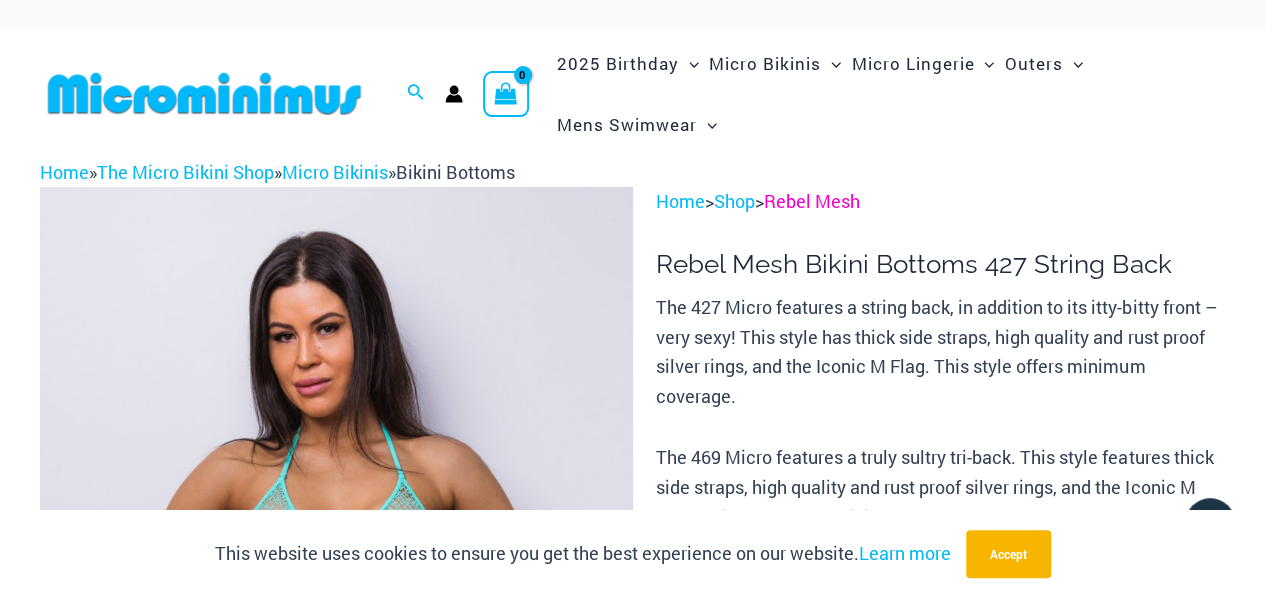 type on "**********" 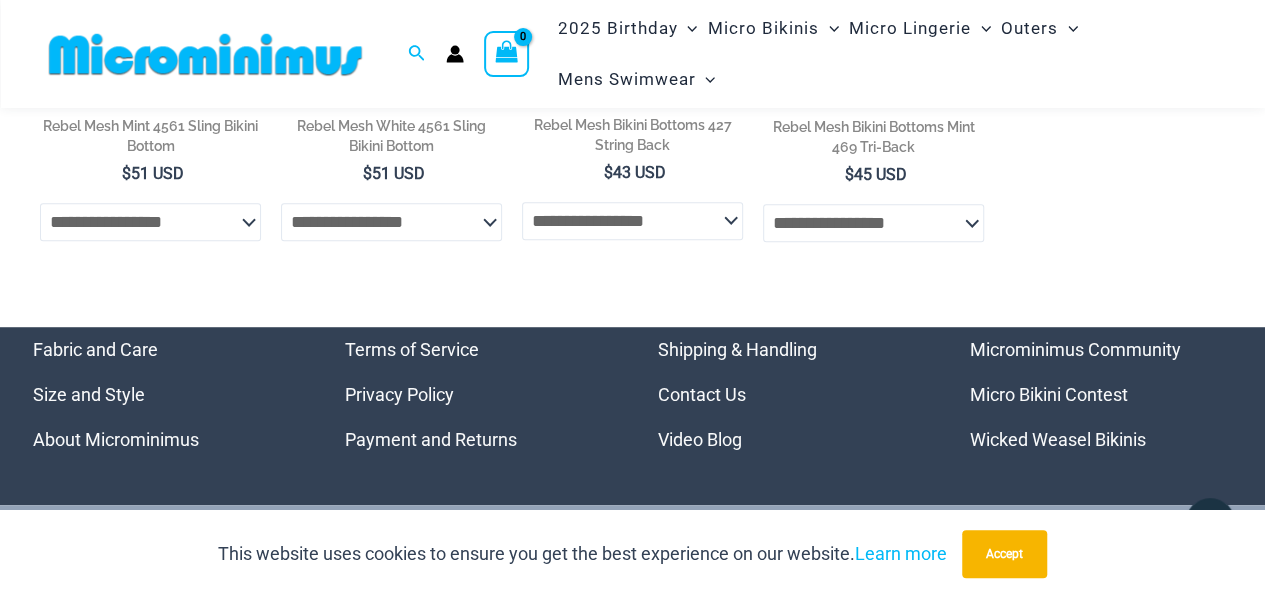 scroll, scrollTop: 300, scrollLeft: 0, axis: vertical 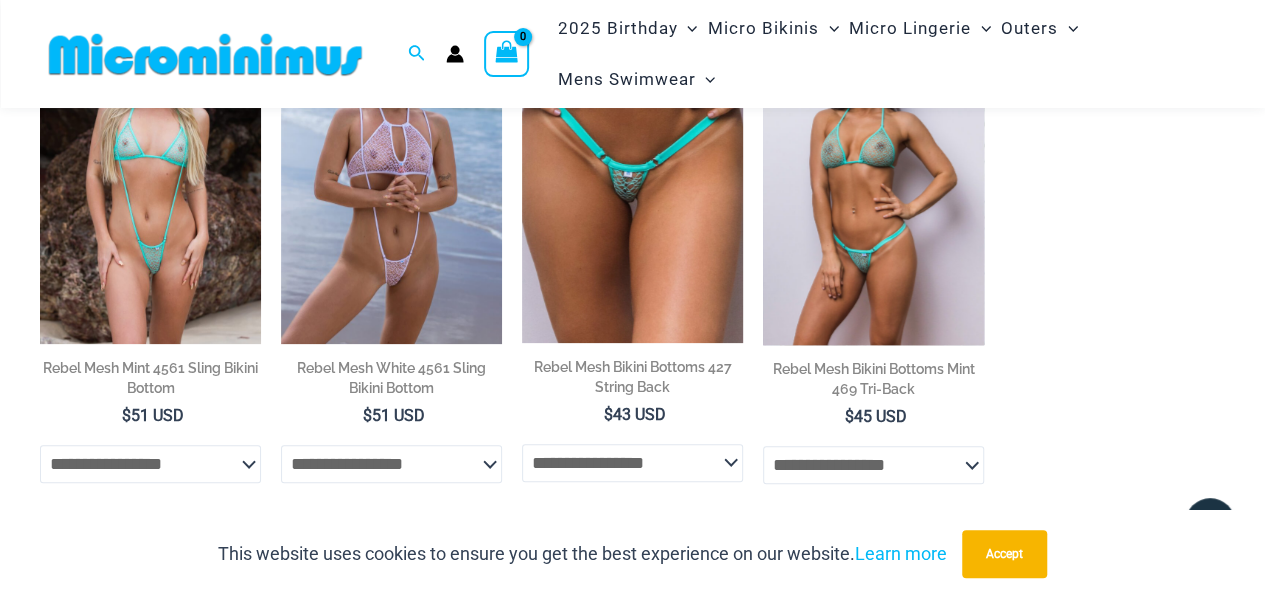 type on "**********" 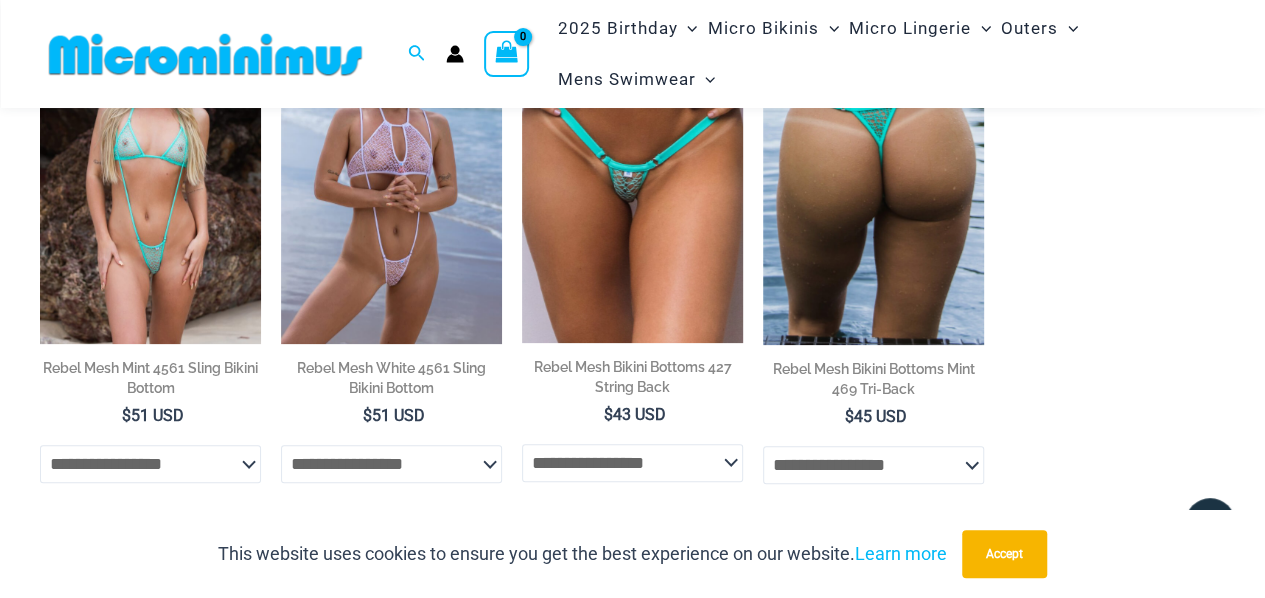 click on "**********" at bounding box center (632, 281) 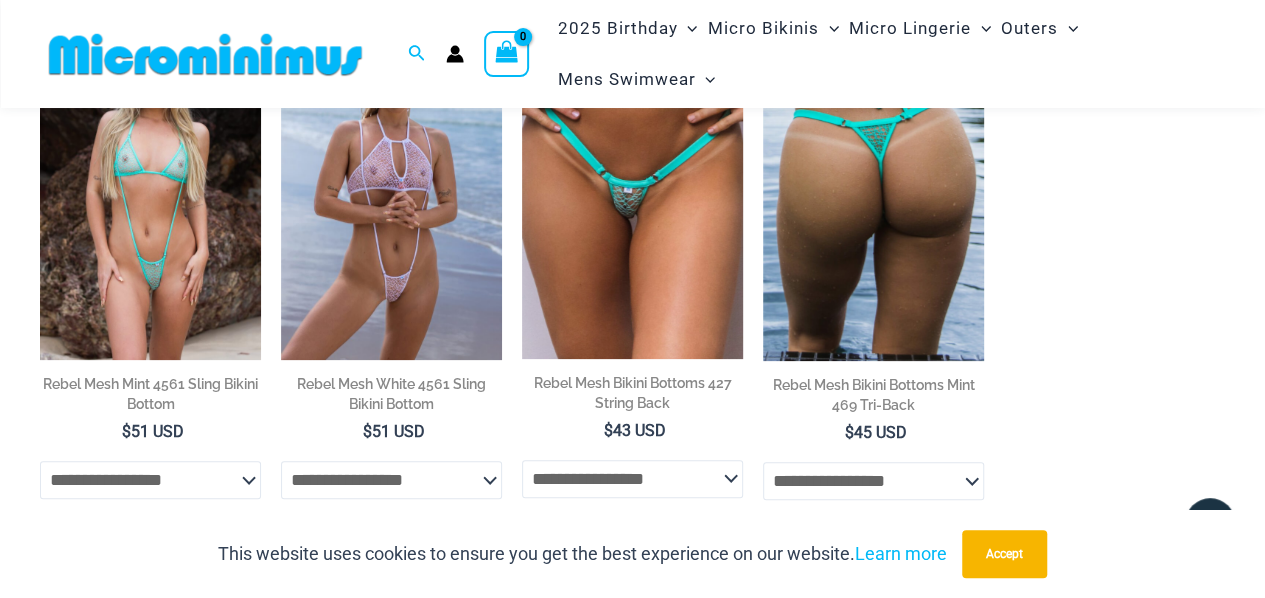 scroll, scrollTop: 384, scrollLeft: 0, axis: vertical 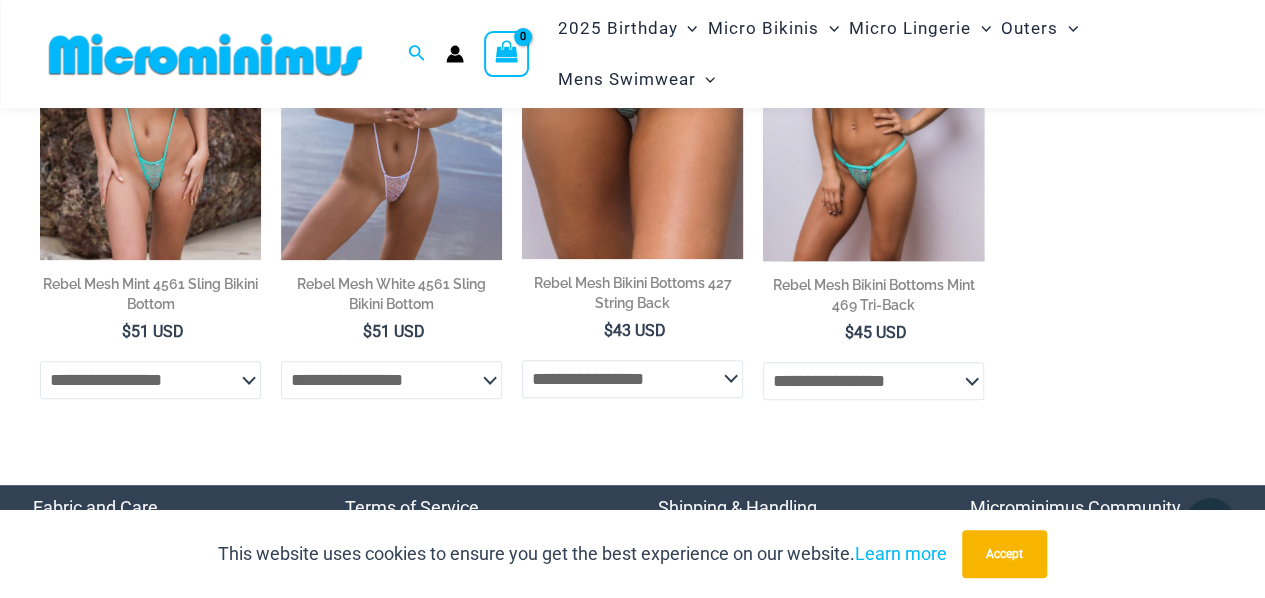 click on "**********" 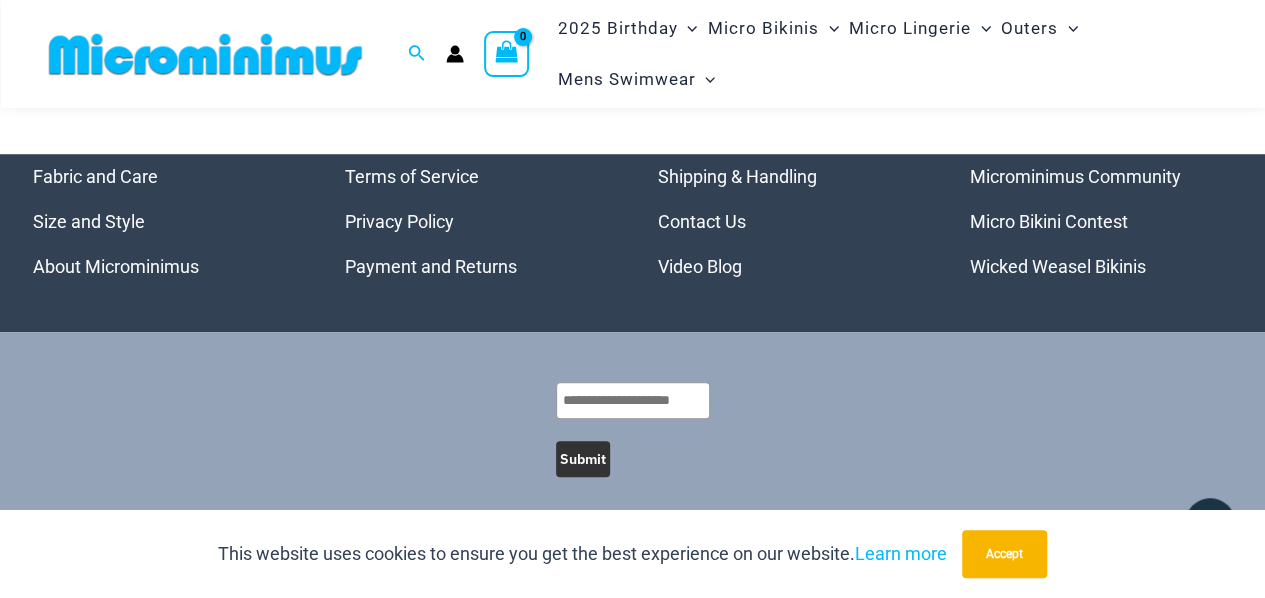 scroll, scrollTop: 726, scrollLeft: 0, axis: vertical 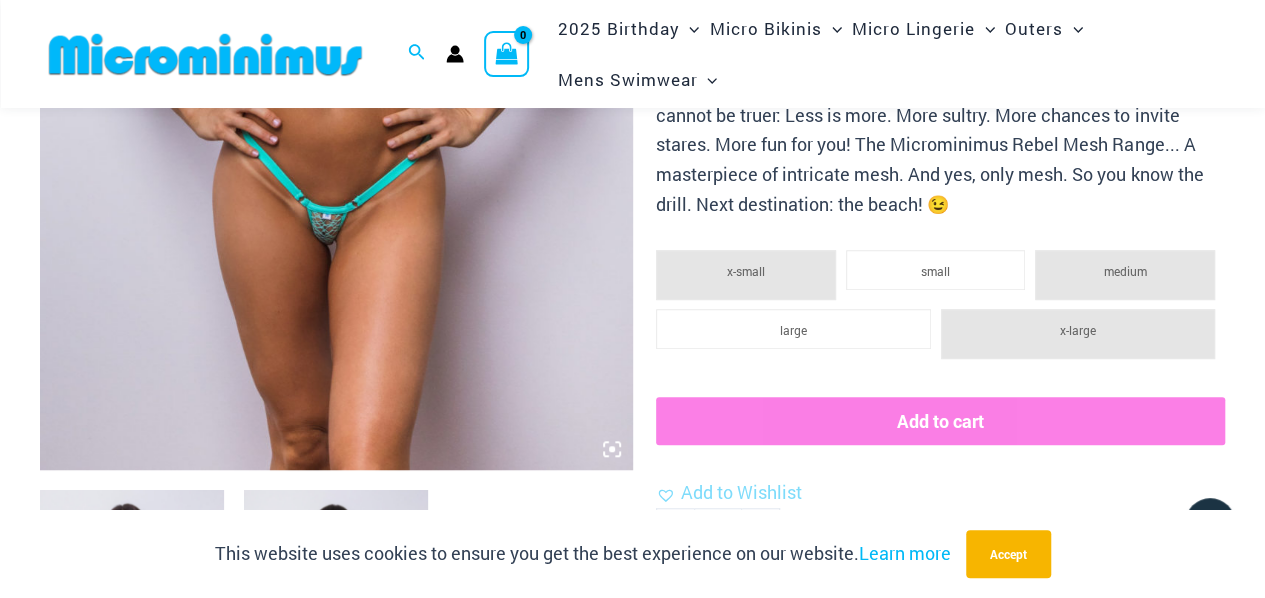 click on "x-large" 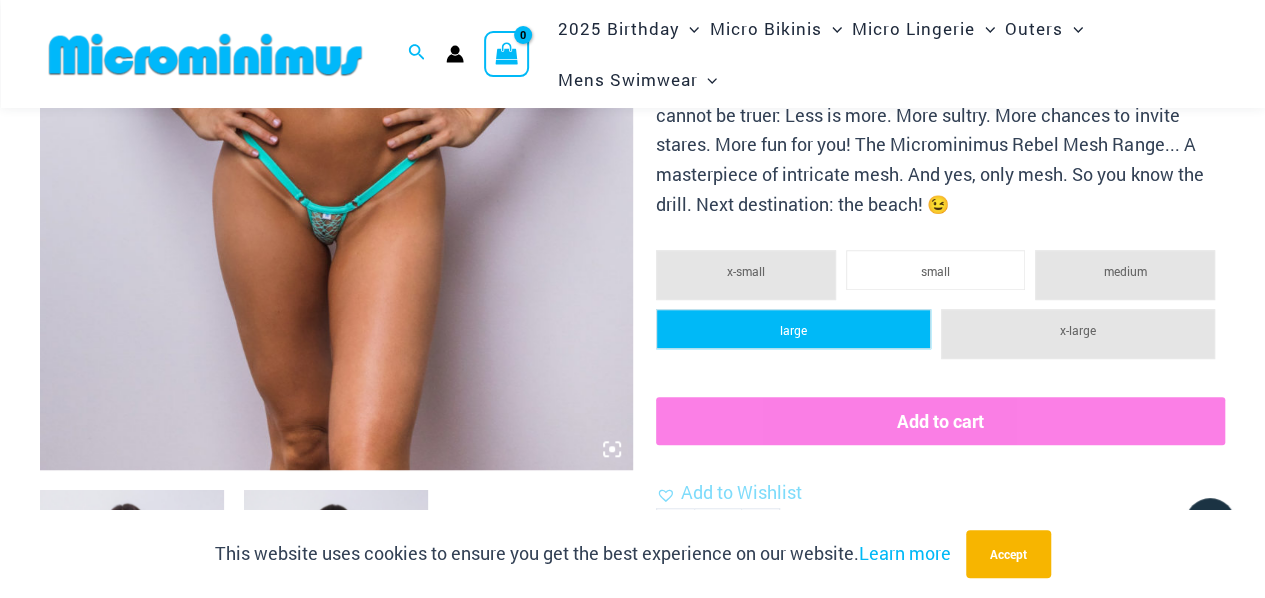 click on "large" 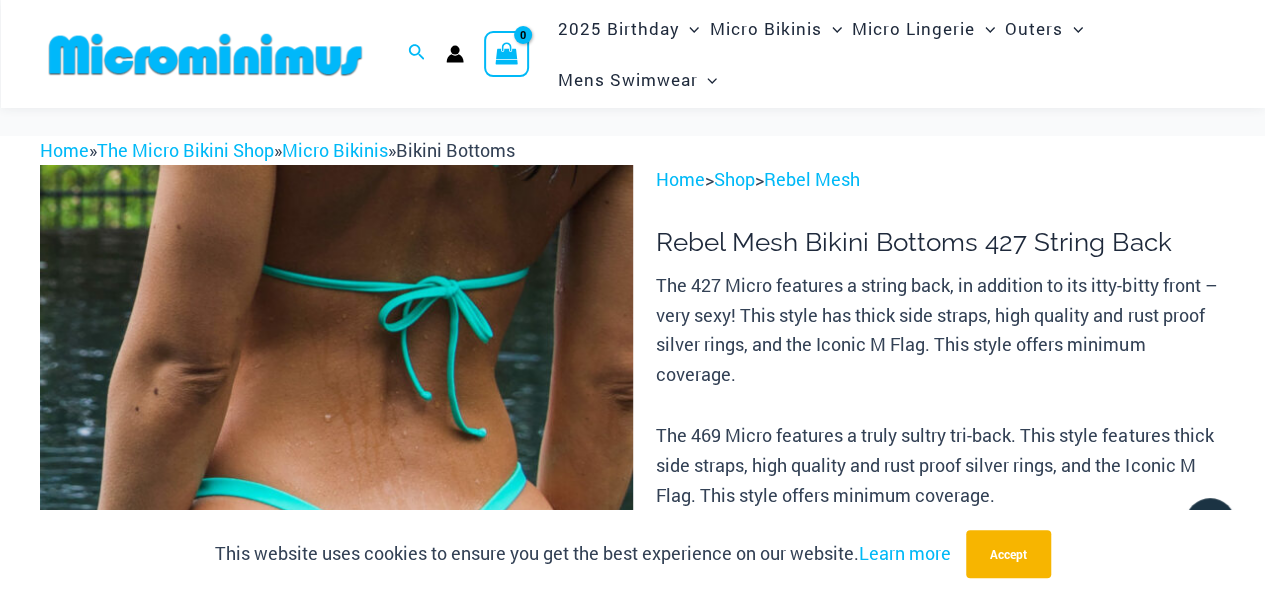 scroll, scrollTop: 0, scrollLeft: 0, axis: both 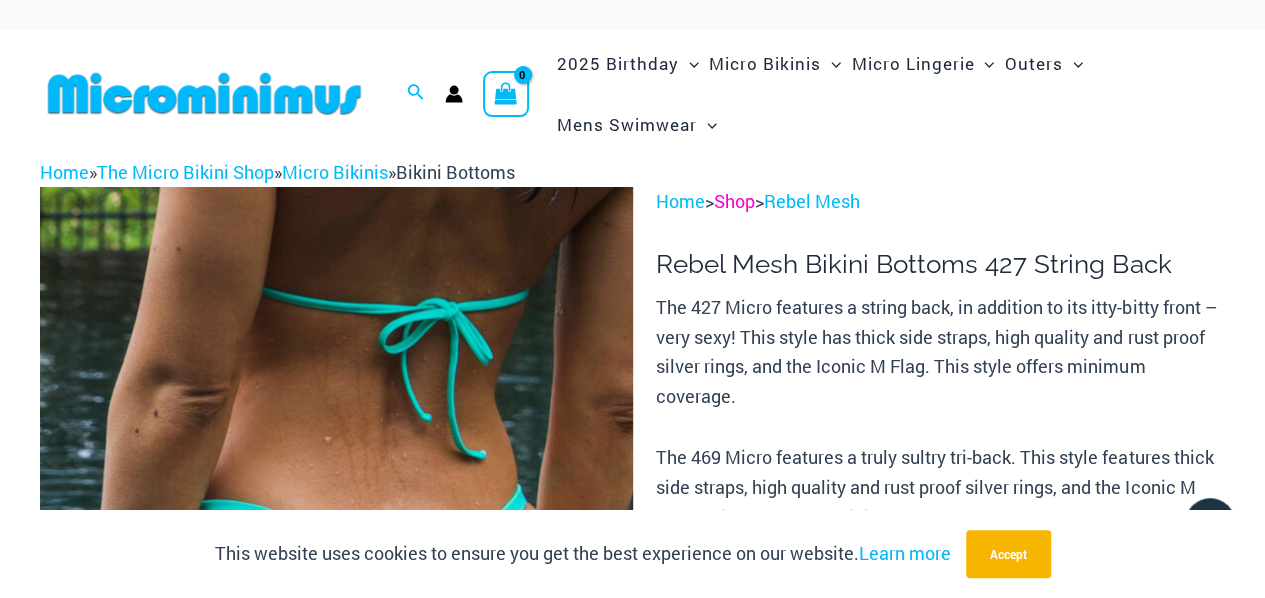 click on "Shop" at bounding box center [734, 201] 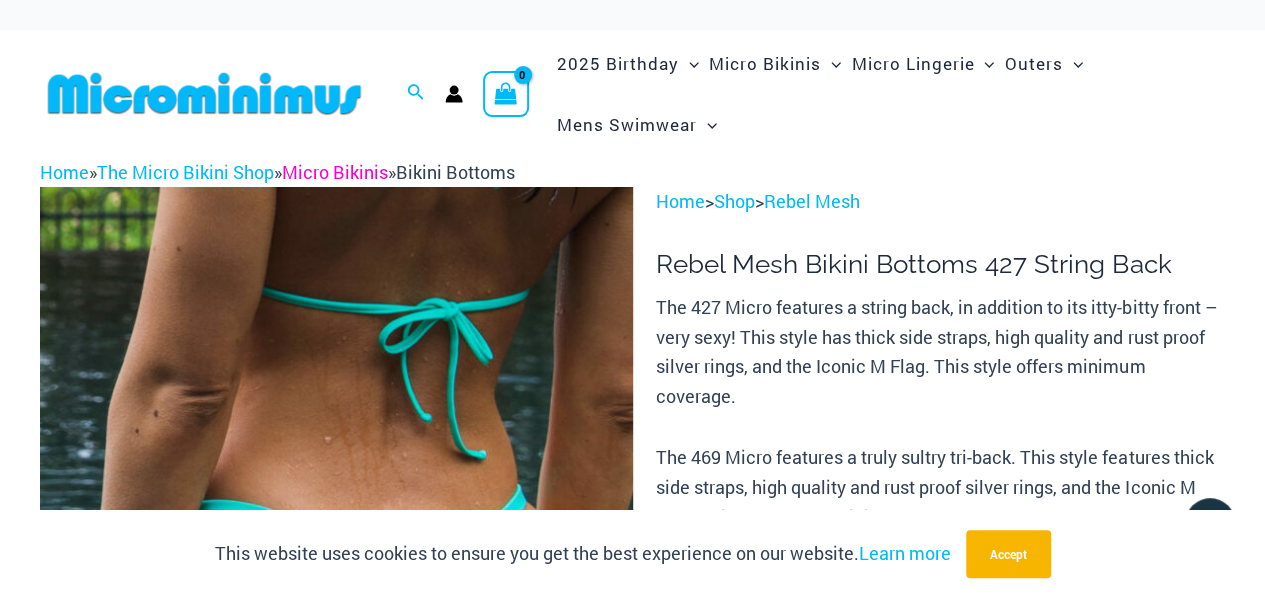 click on "Micro Bikinis" at bounding box center [335, 172] 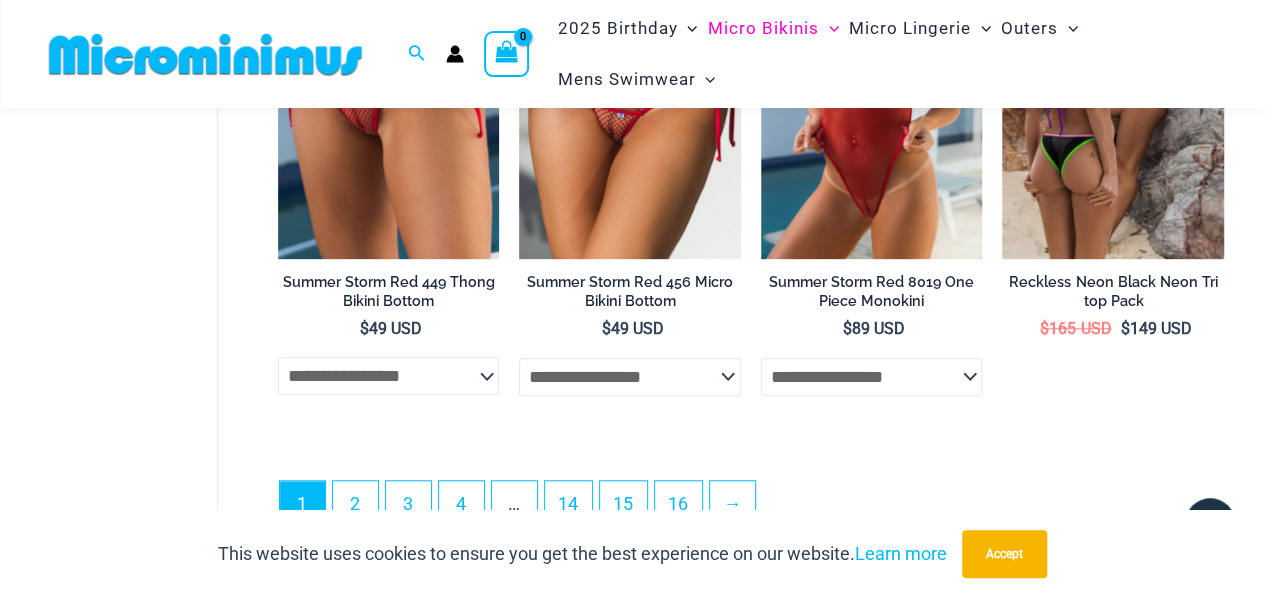 scroll, scrollTop: 4856, scrollLeft: 0, axis: vertical 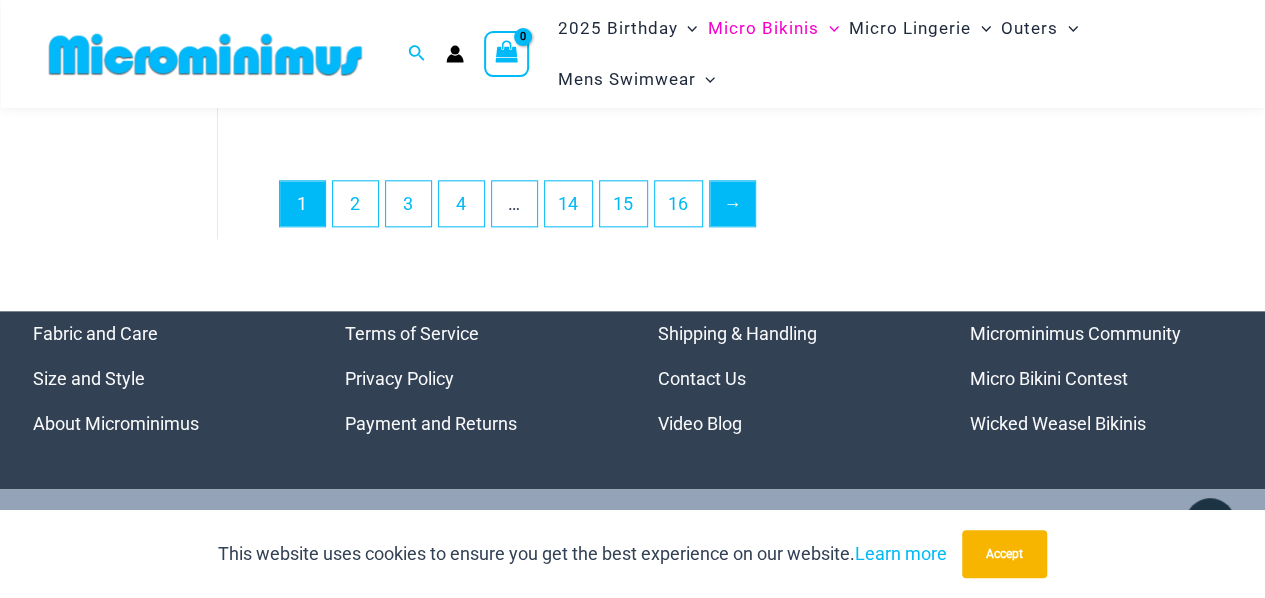 type on "**********" 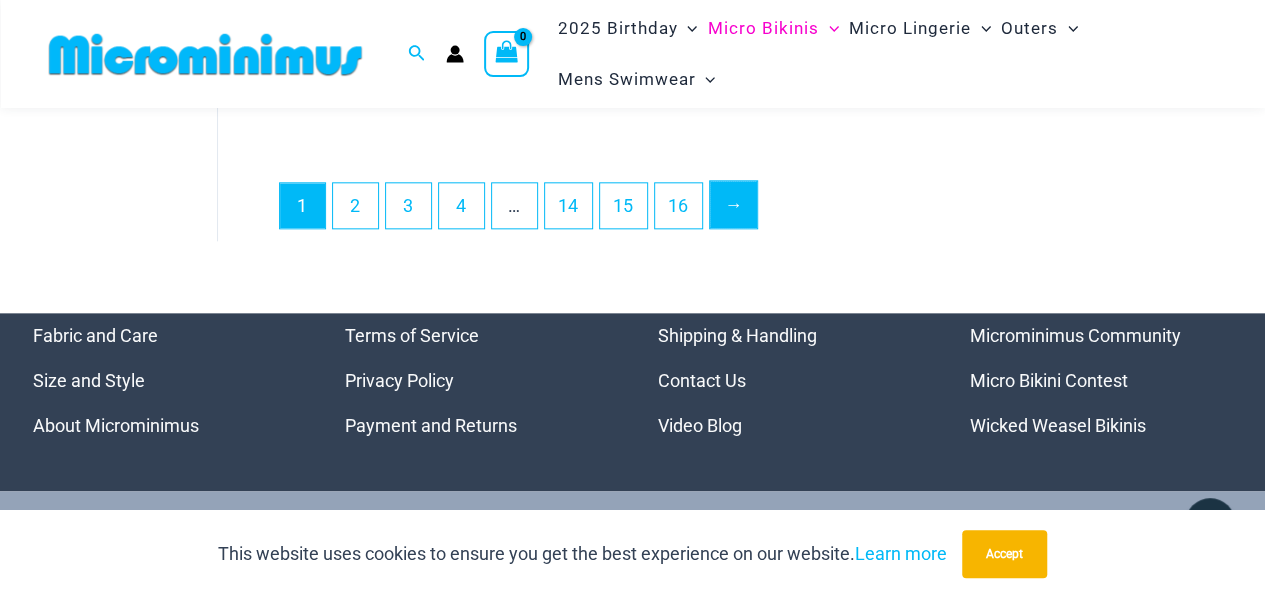 click on "→" at bounding box center [733, 204] 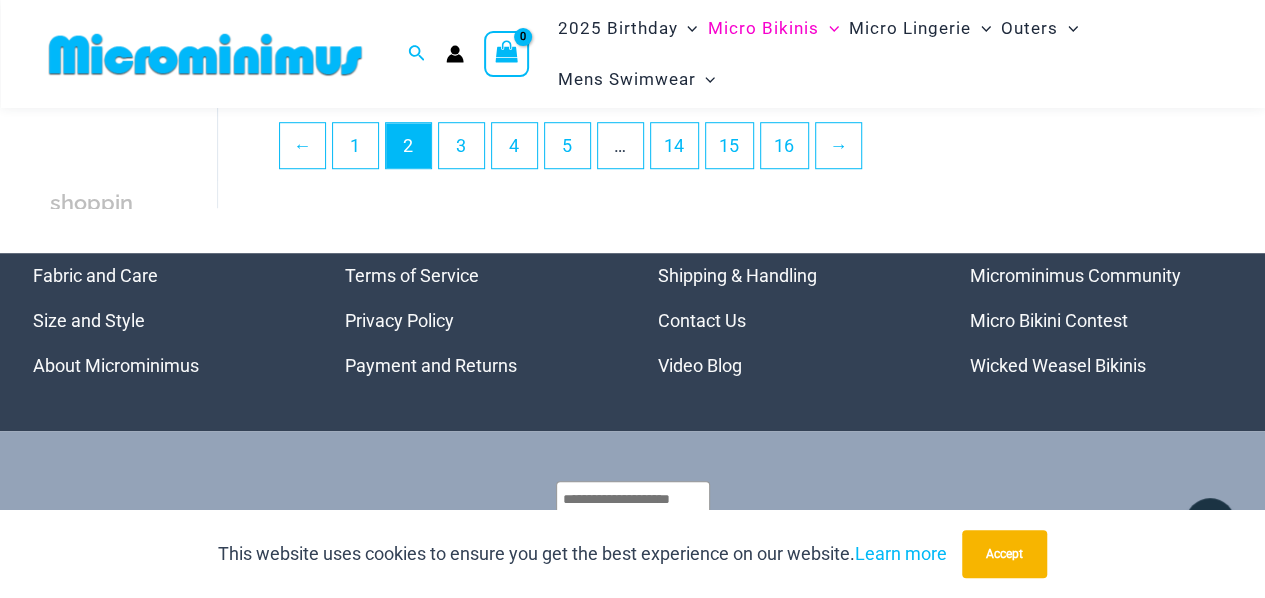 scroll, scrollTop: 4480, scrollLeft: 0, axis: vertical 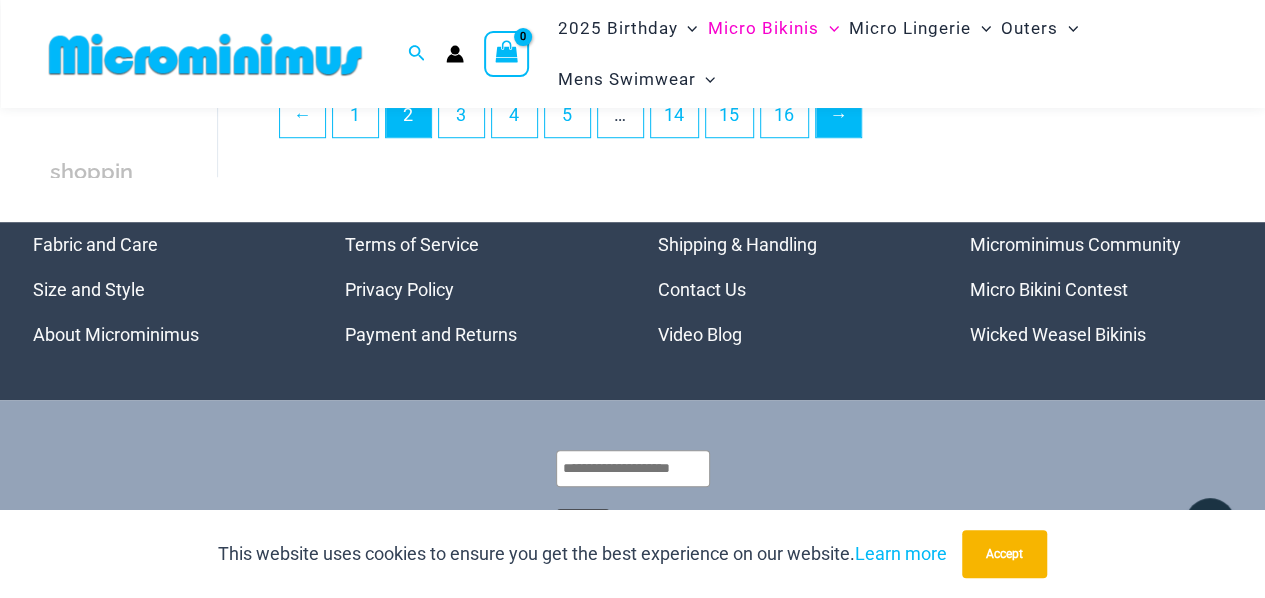 type on "**********" 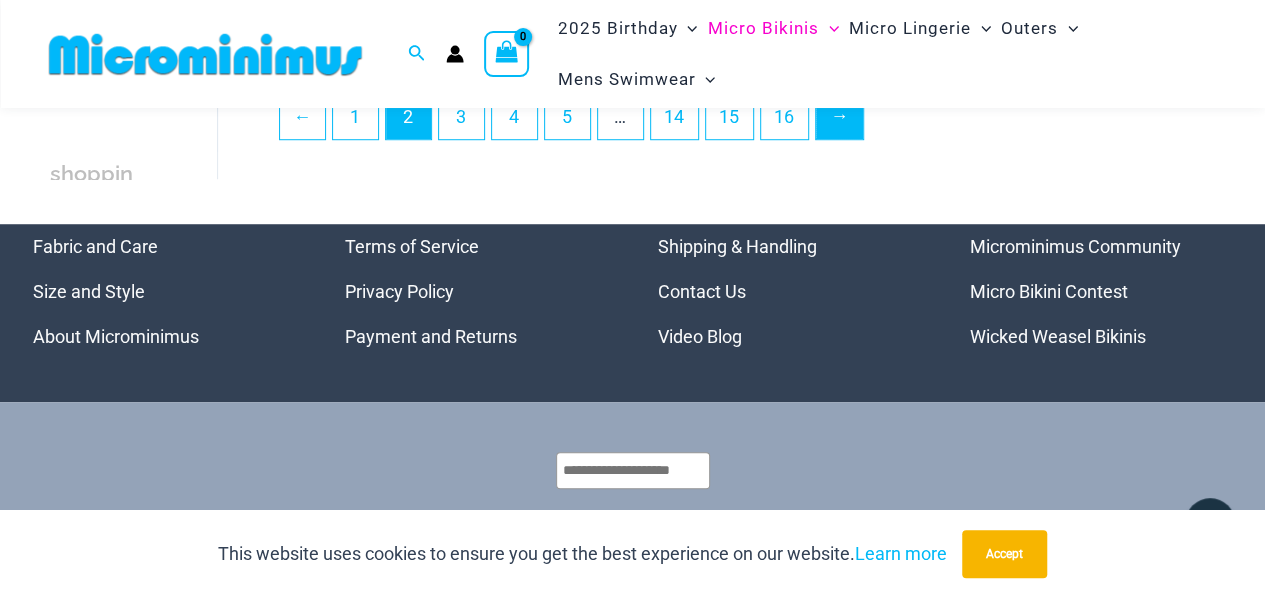 click on "→" at bounding box center (839, 115) 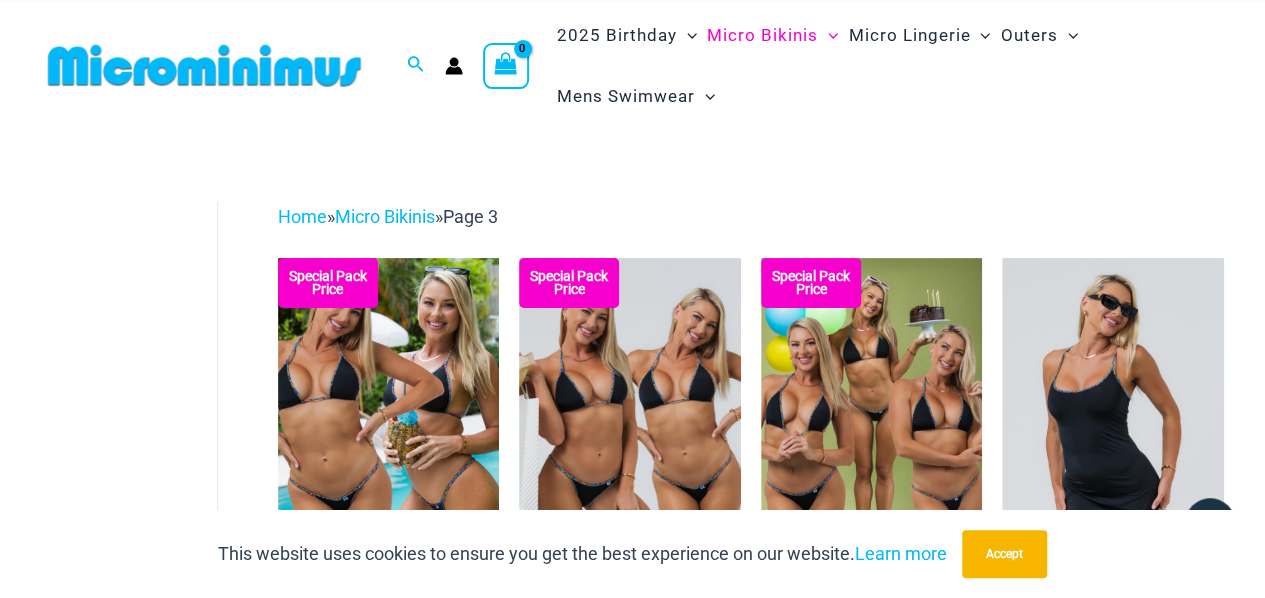 scroll, scrollTop: 0, scrollLeft: 0, axis: both 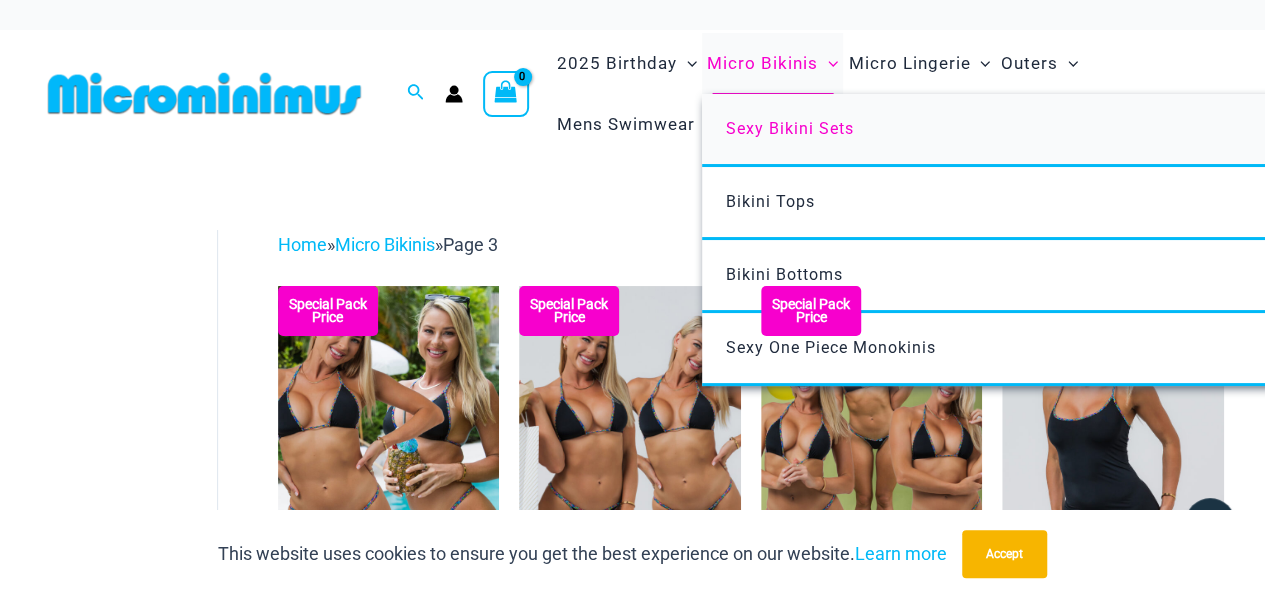 type on "**********" 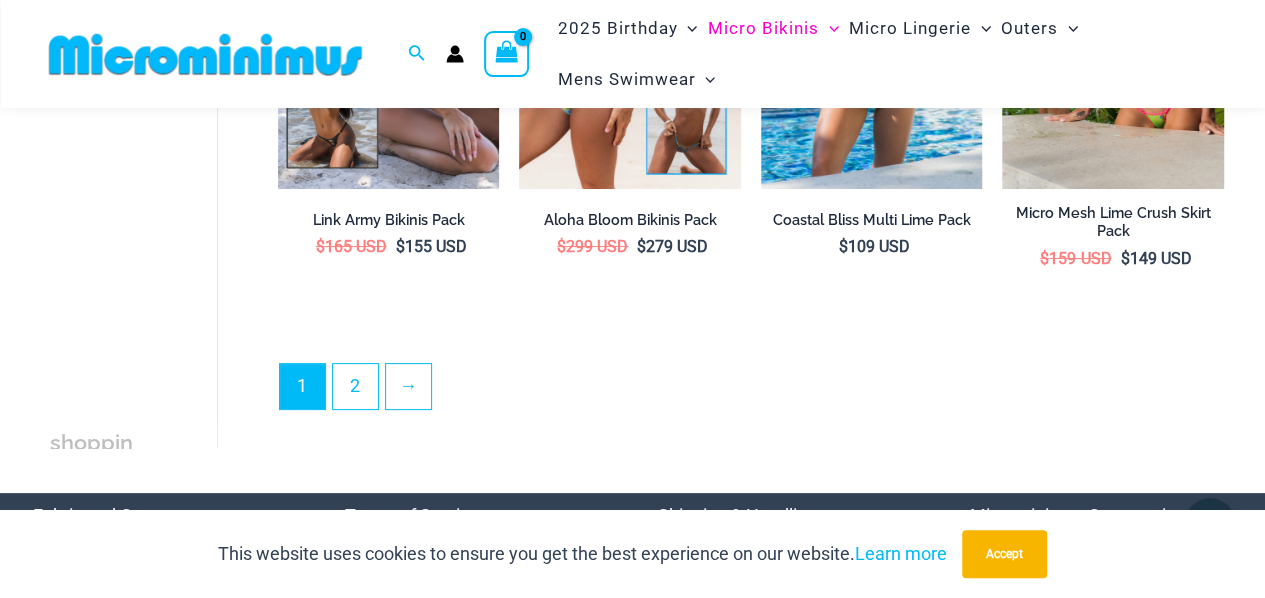 scroll, scrollTop: 3885, scrollLeft: 0, axis: vertical 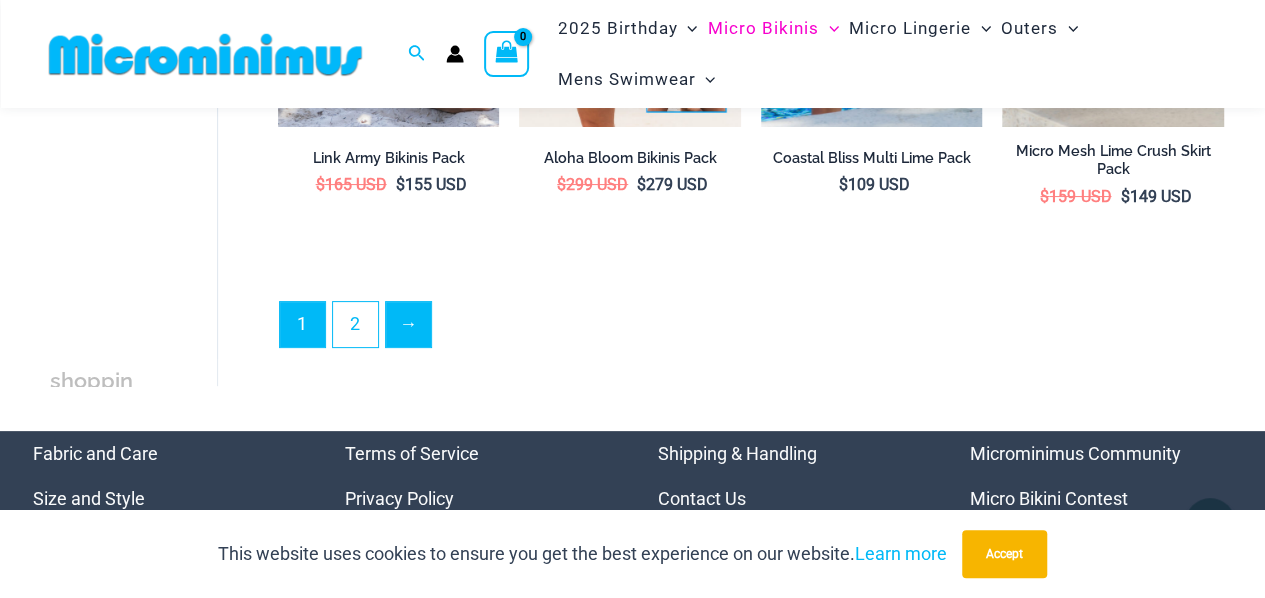 type on "**********" 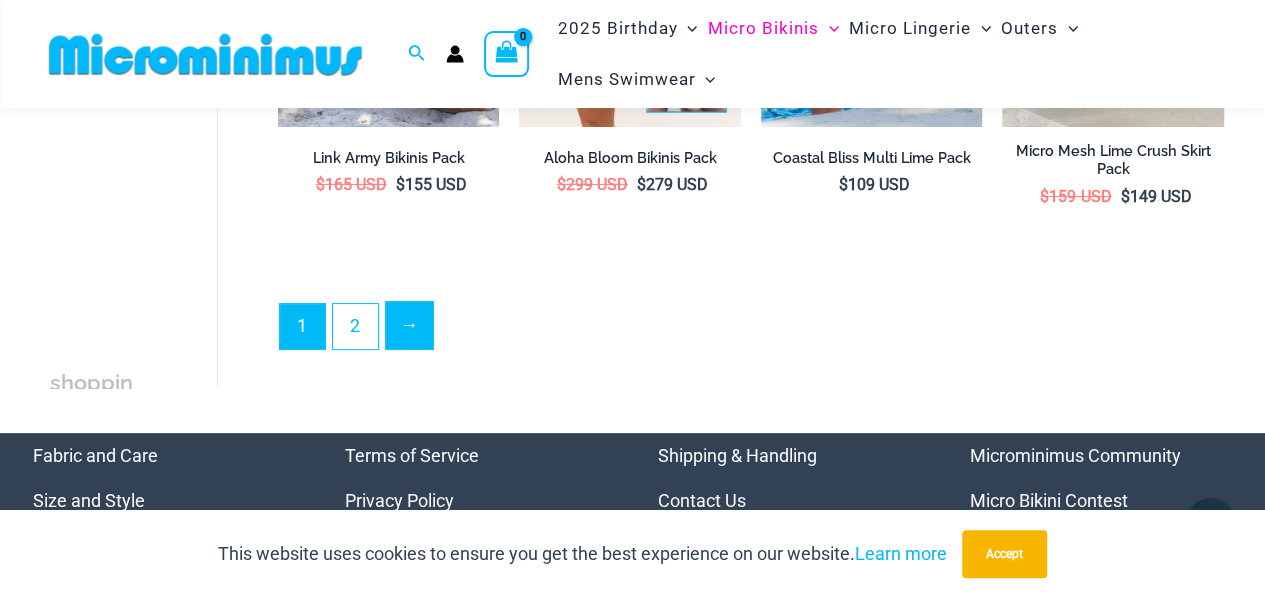click on "→" at bounding box center [409, 325] 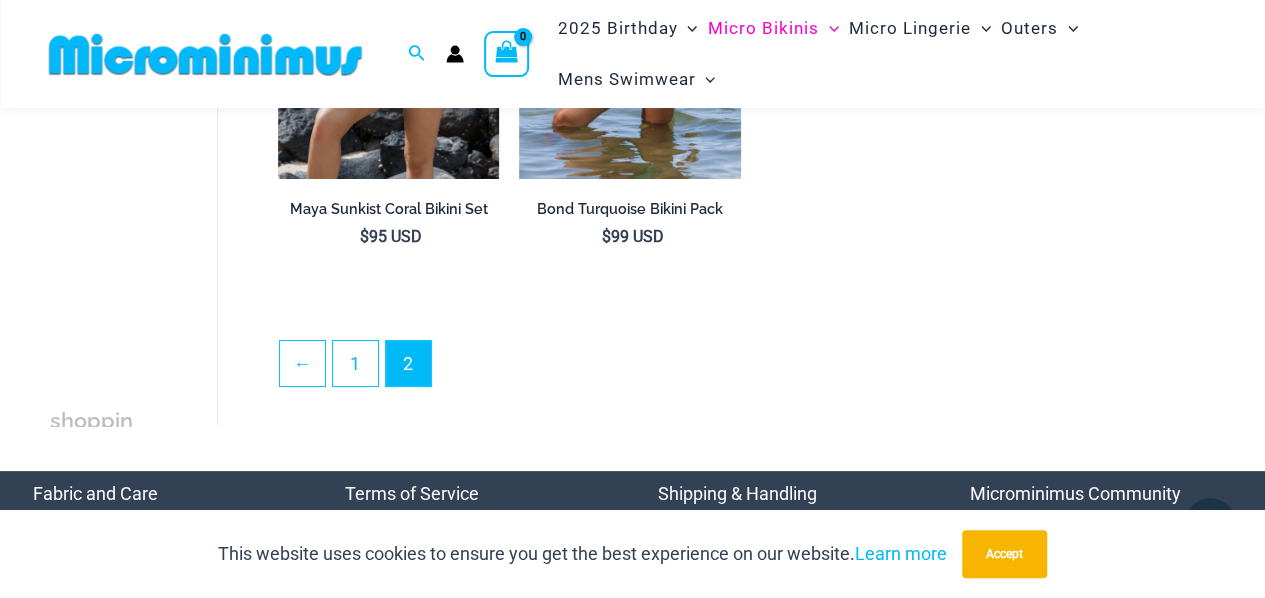 scroll, scrollTop: 3200, scrollLeft: 0, axis: vertical 